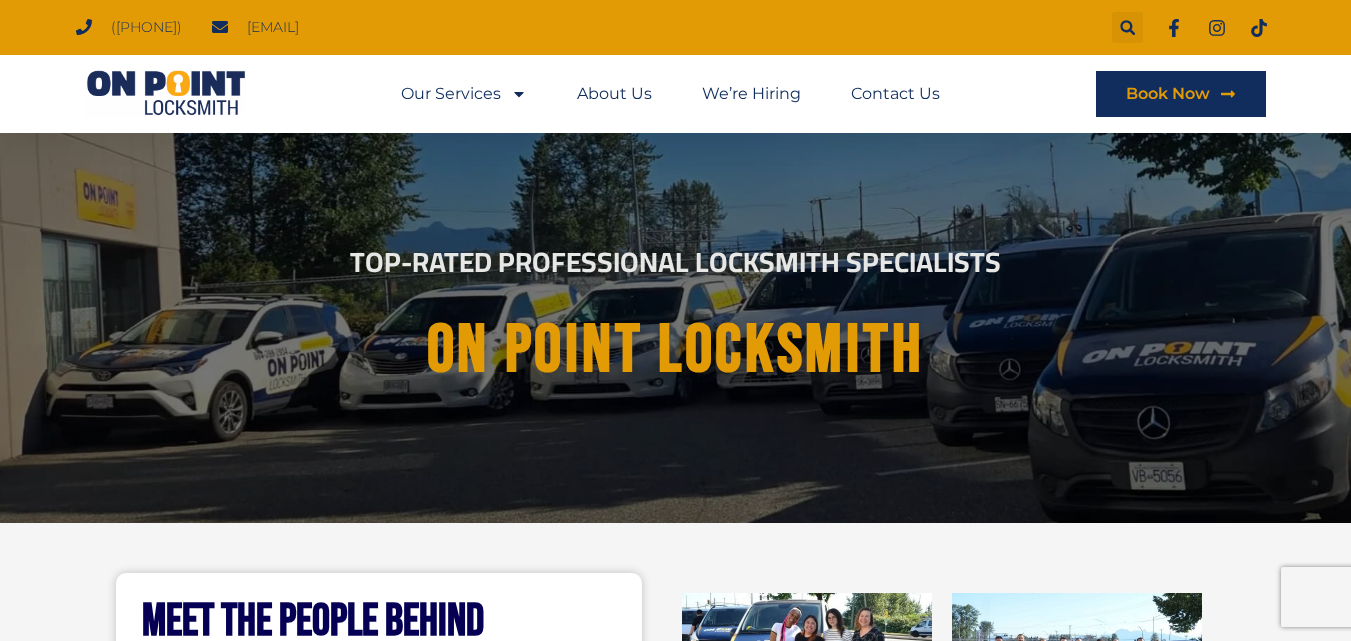 scroll, scrollTop: 0, scrollLeft: 0, axis: both 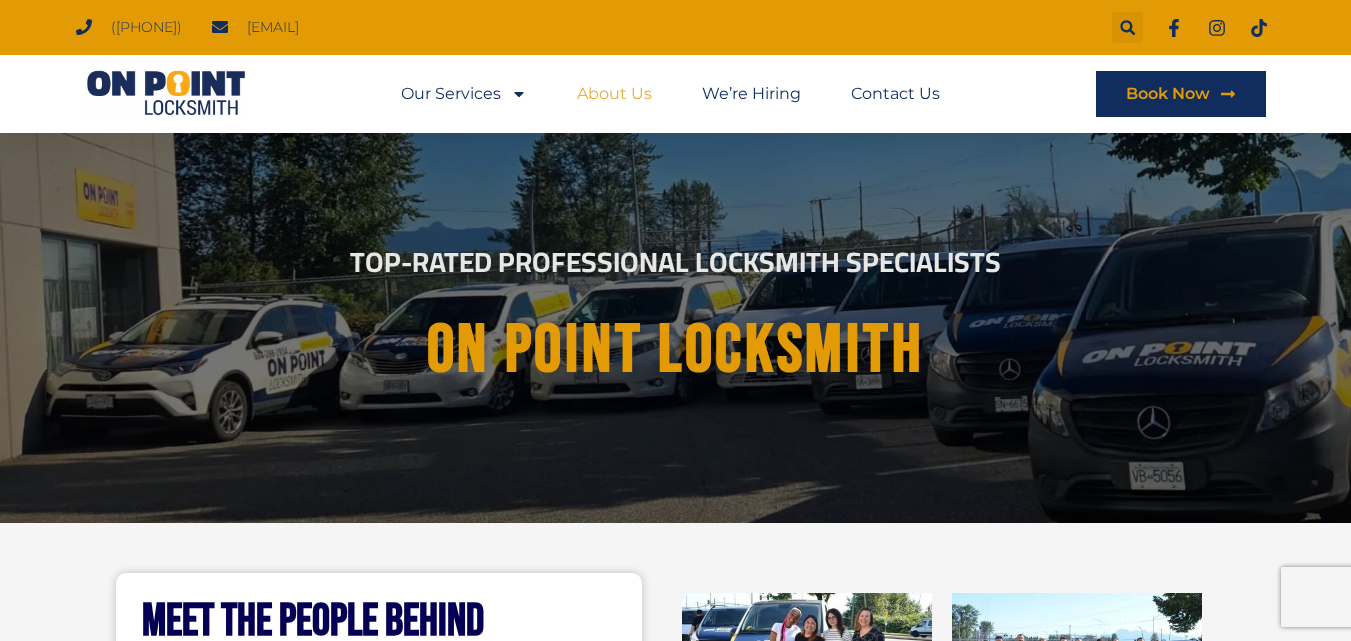 click on "About Us" 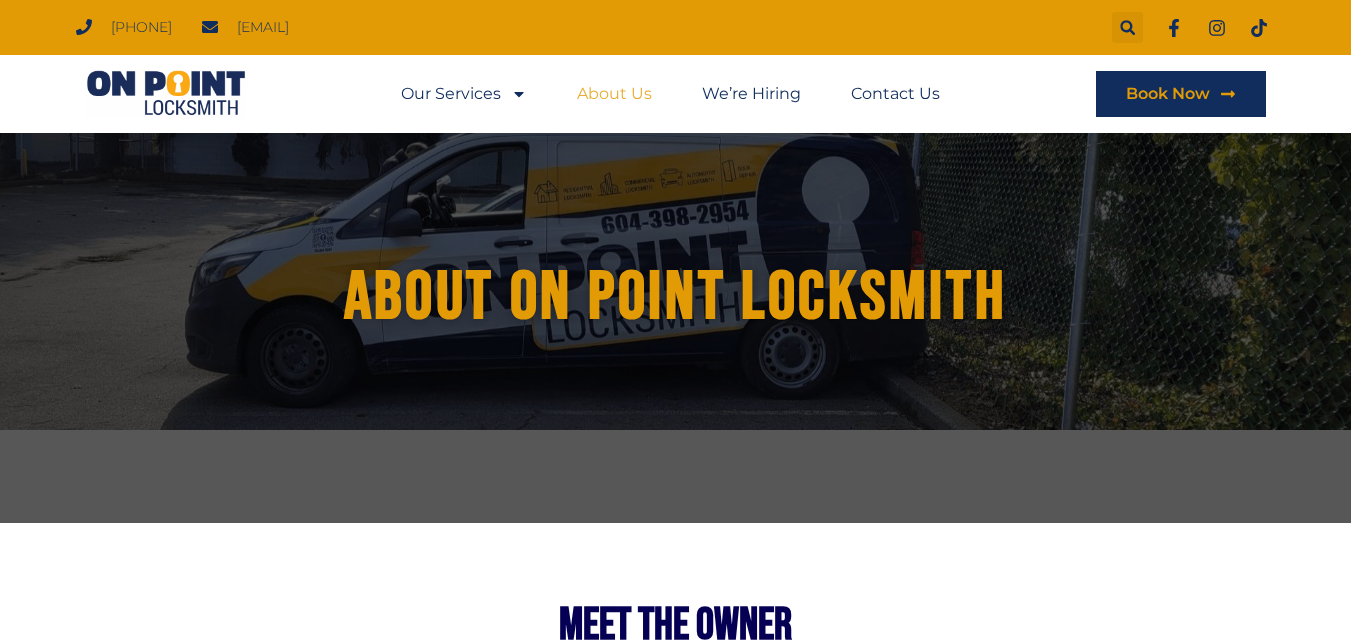 scroll, scrollTop: 0, scrollLeft: 0, axis: both 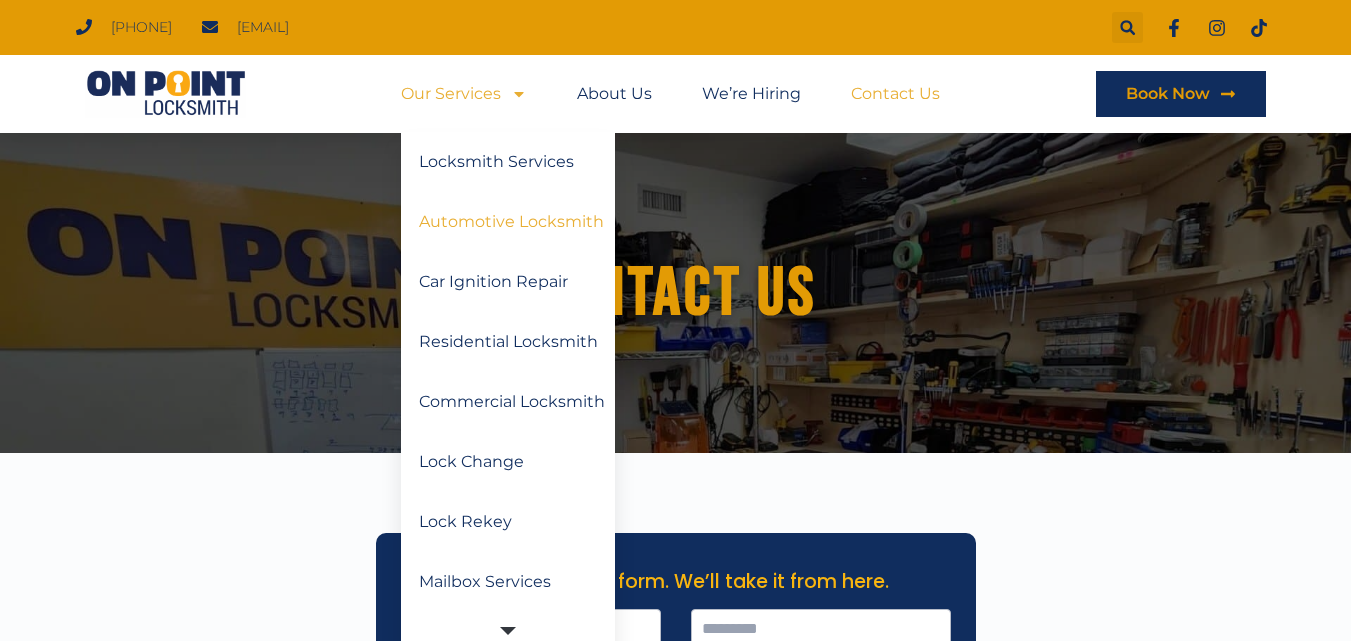 click on "Automotive Locksmith" 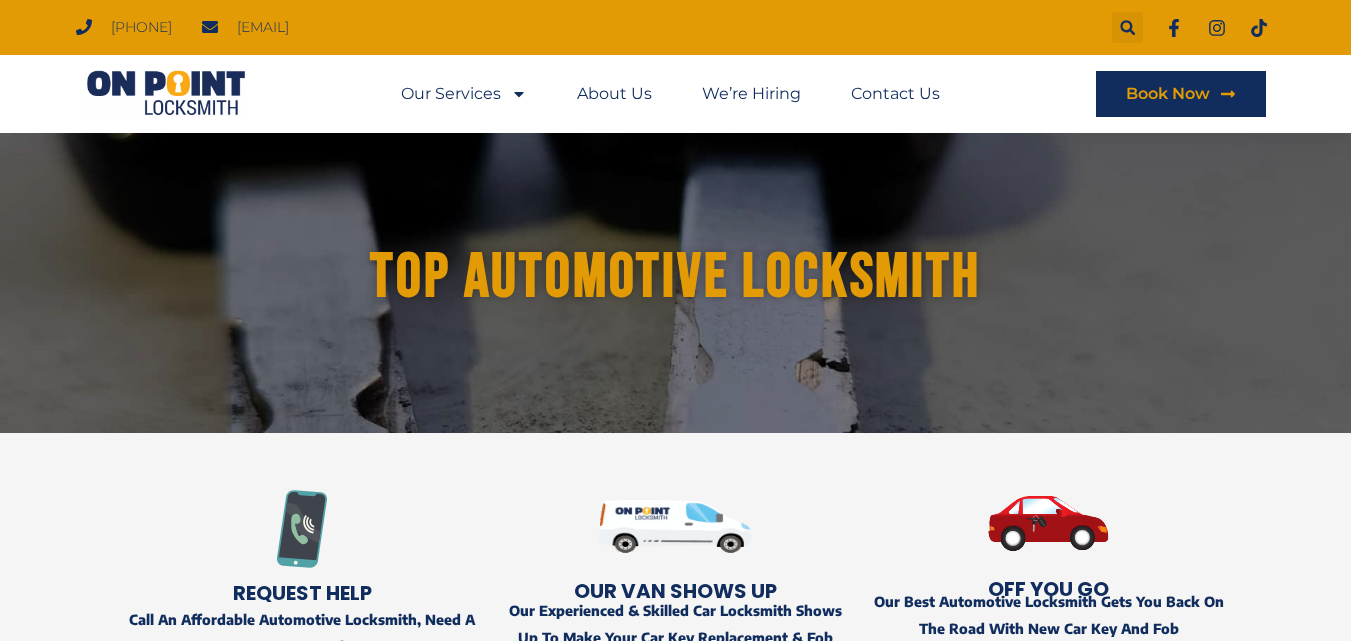 click on "Our Services
Locksmith Services
Automotive Locksmith
Car Ignition Repair
Residential Locksmith
Commercial Locksmith
Lock Change
Lock Rekey
Mailbox Services
Door Repair
Sliding Door Repair
About Us
We’re Hiring
Contact Us
Our Services
Locksmith Services
Automotive Locksmith
Car Ignition Repair
Residential Locksmith
Commercial Locksmith
Lock Change
Lock Rekey
Mailbox Services
Door Repair
Sliding Door Repair
About Us
We’re Hiring
Contact Us
Book Now" at bounding box center (676, 94) 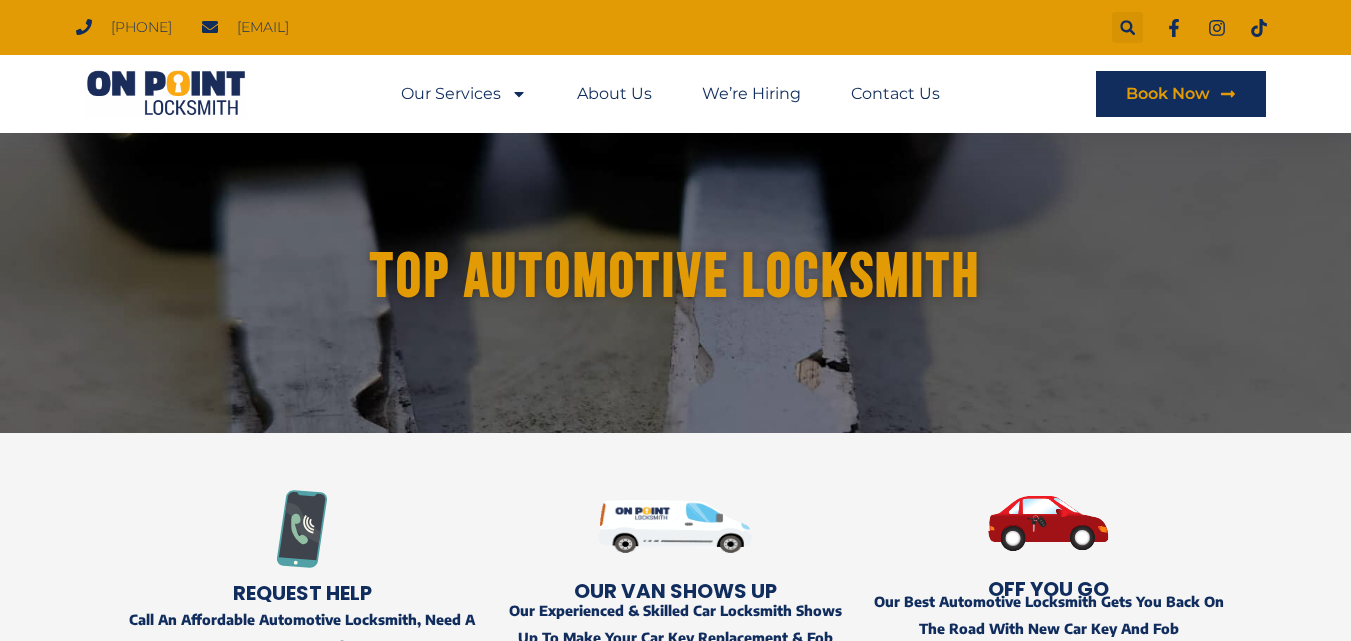 click at bounding box center [166, 94] 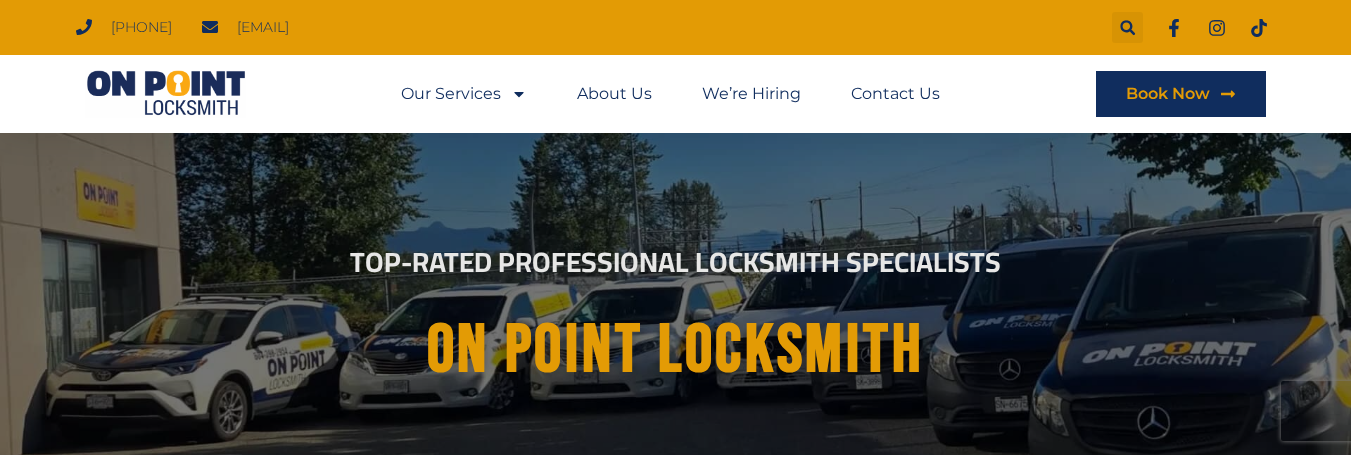 scroll, scrollTop: 0, scrollLeft: 0, axis: both 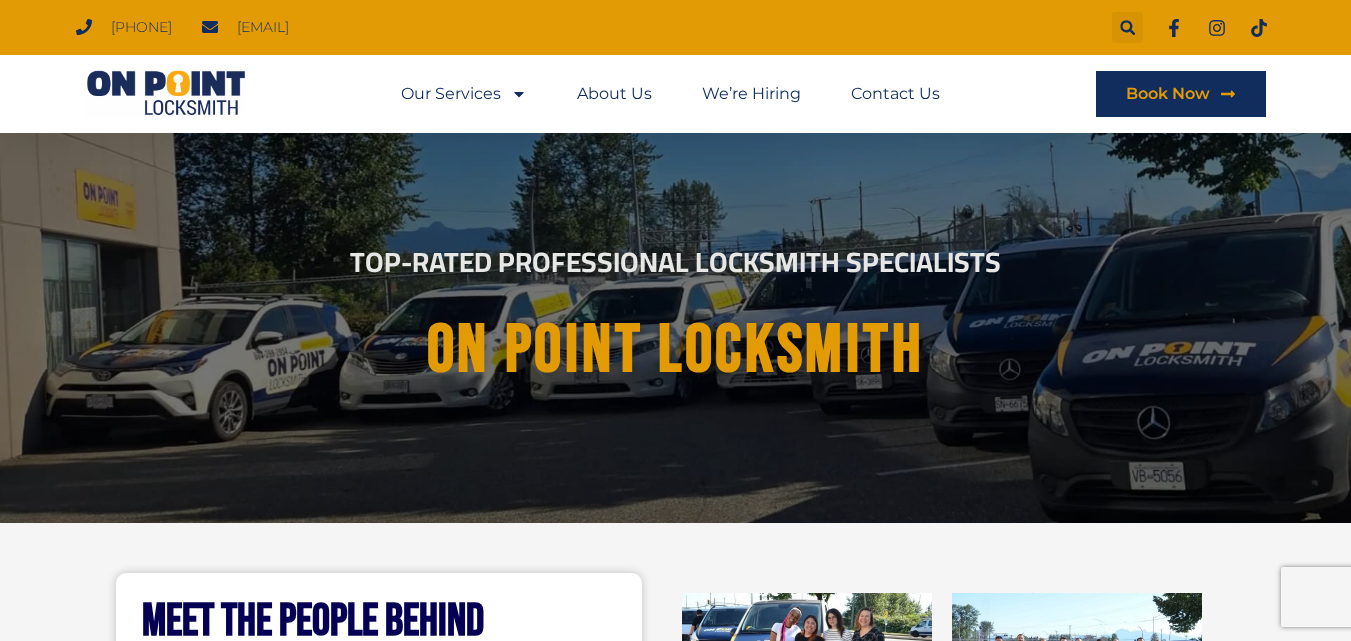 click at bounding box center [166, 94] 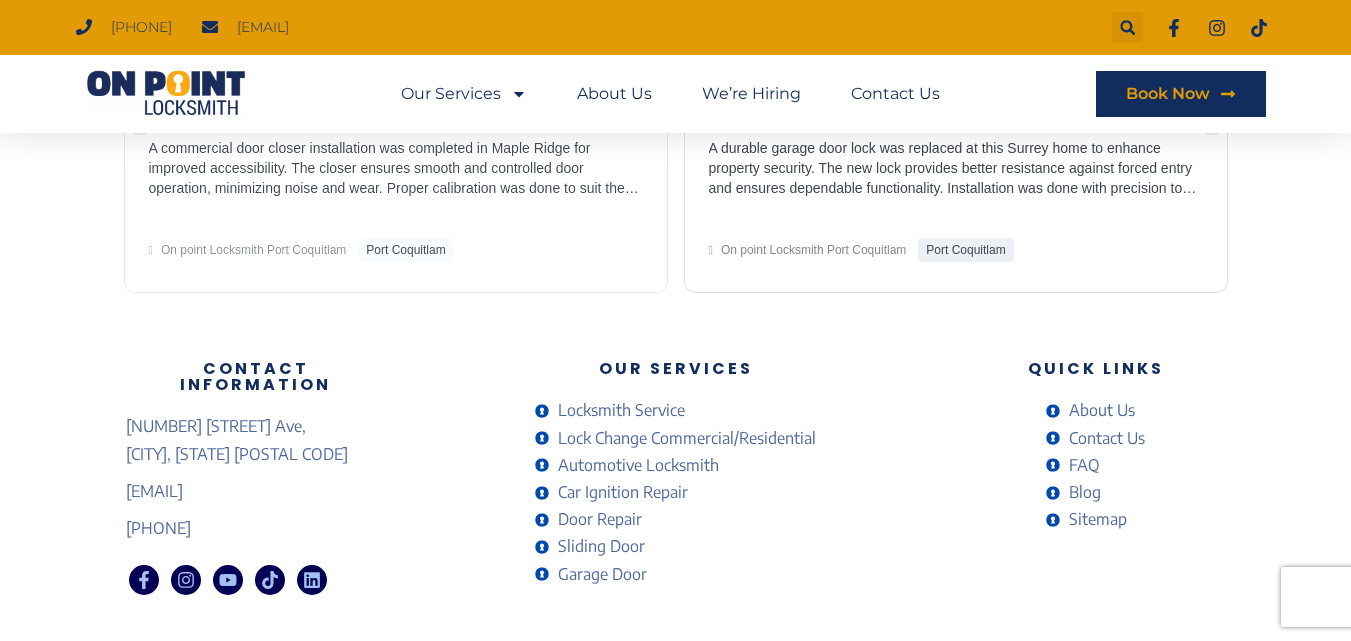 scroll, scrollTop: 4246, scrollLeft: 0, axis: vertical 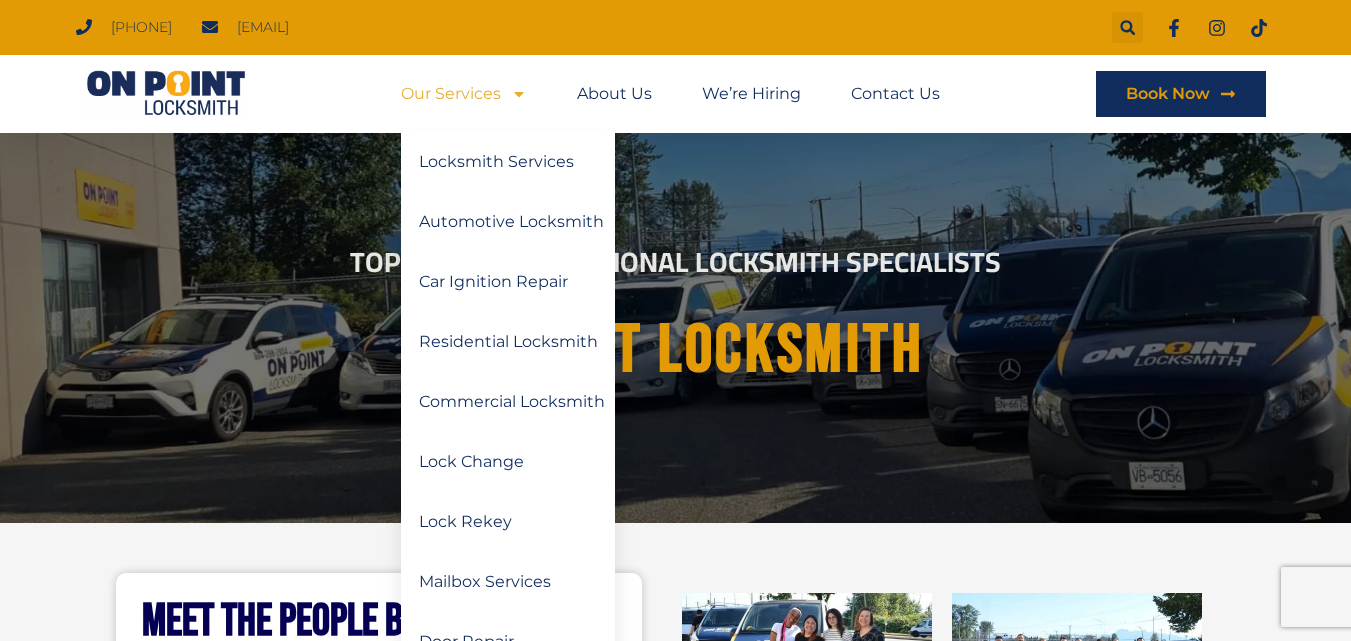 click on "Our Services" 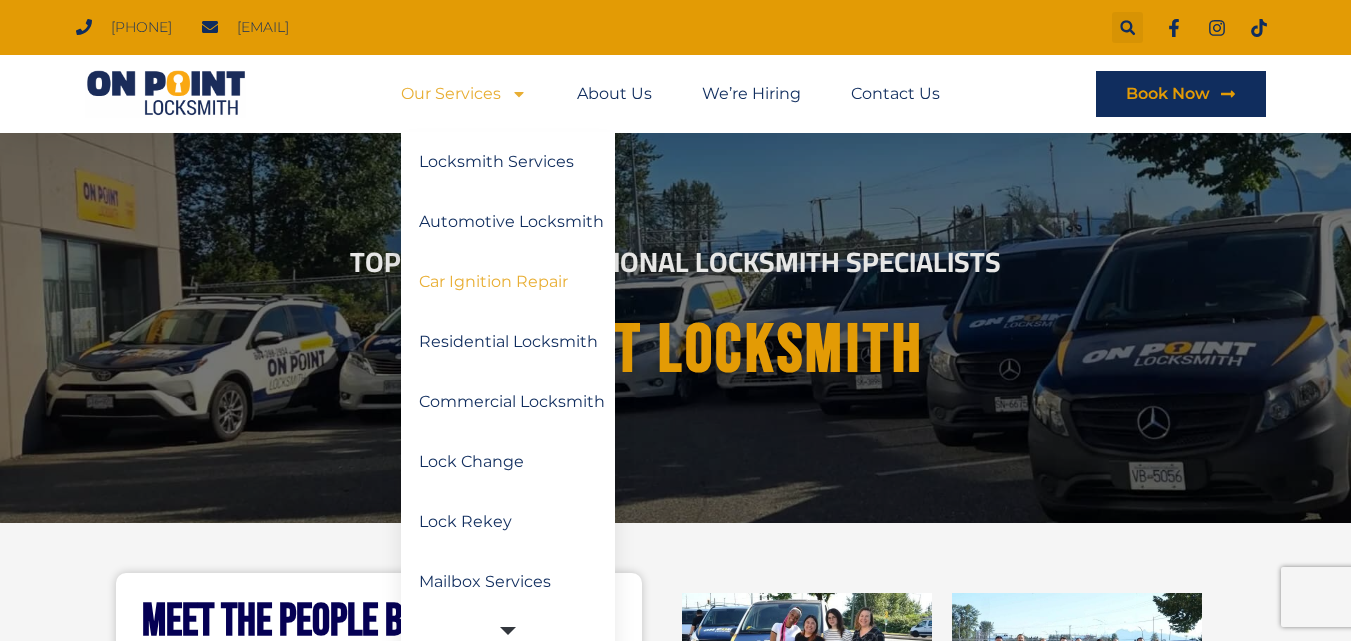 click on "Car Ignition Repair" 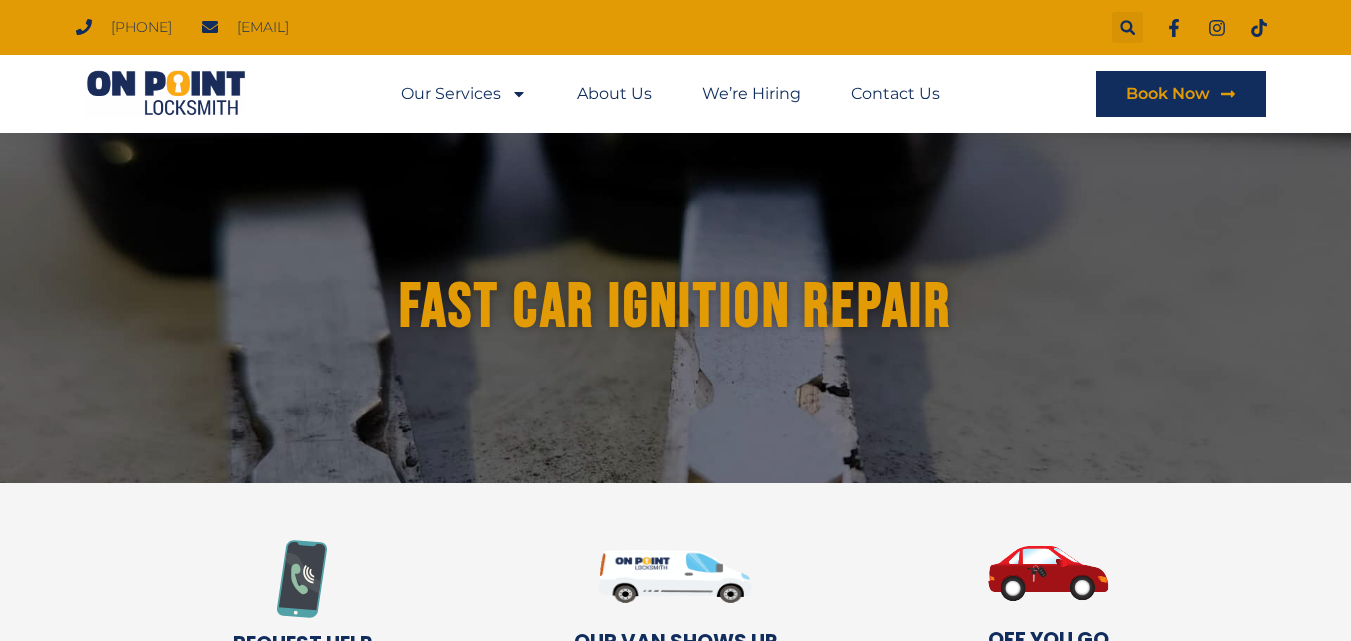 scroll, scrollTop: 0, scrollLeft: 0, axis: both 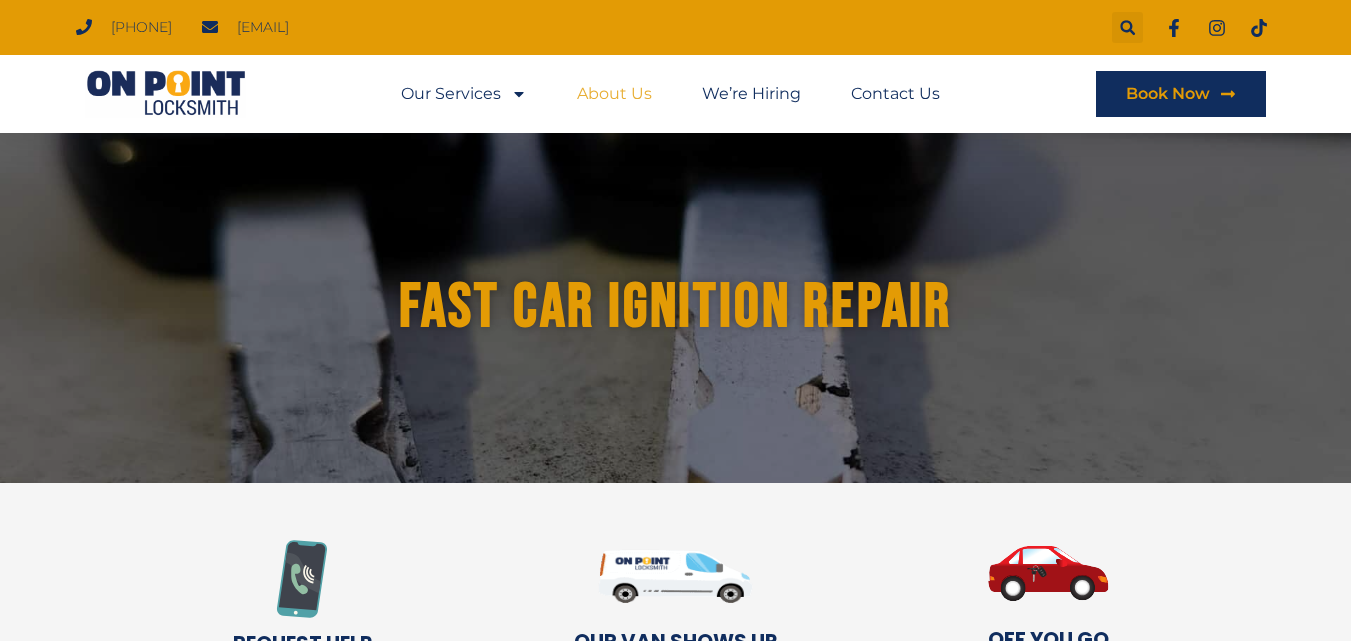 click on "About Us" 